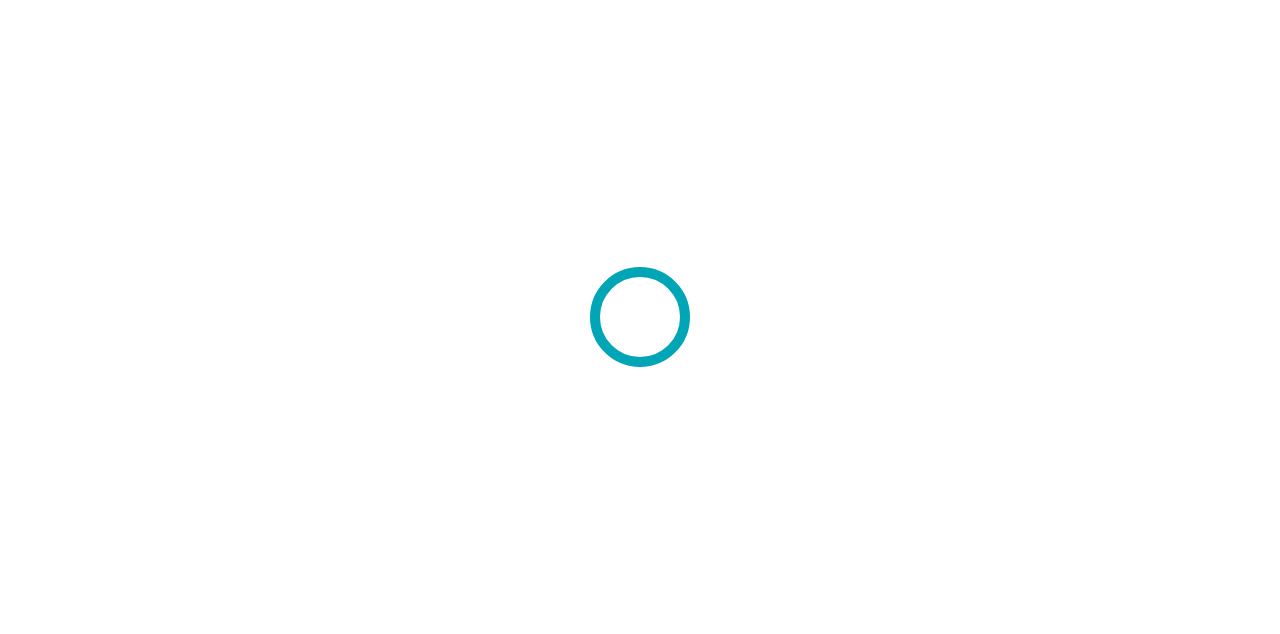 scroll, scrollTop: 0, scrollLeft: 0, axis: both 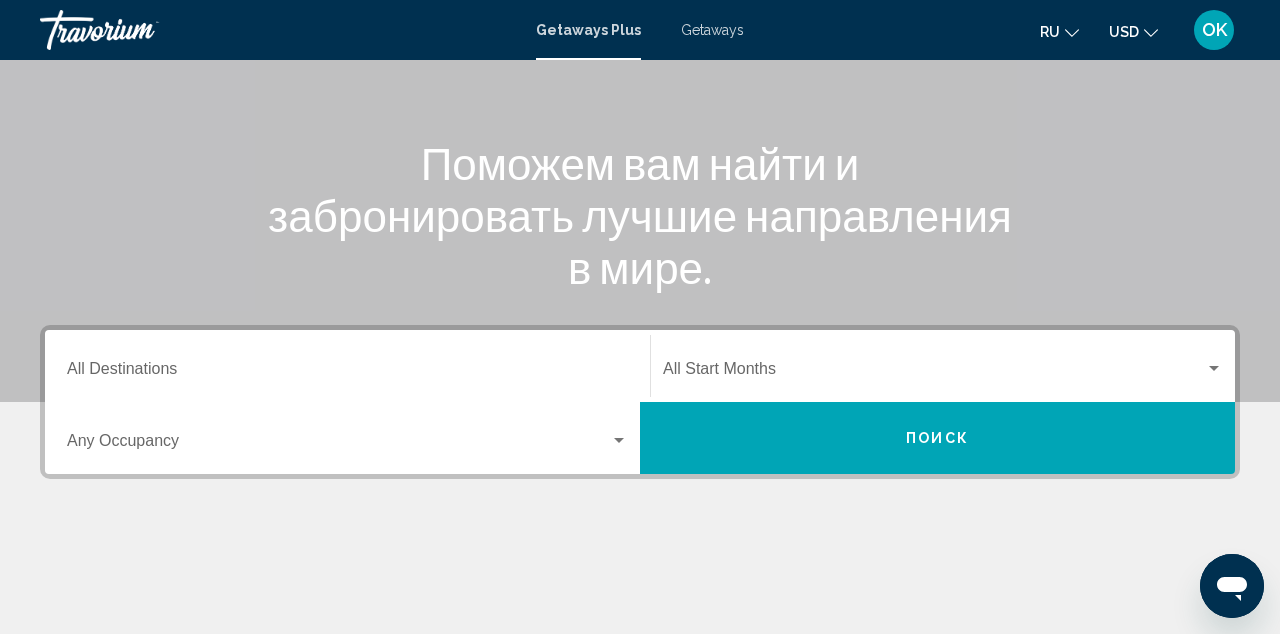 click on "Destination All Destinations" at bounding box center [347, 373] 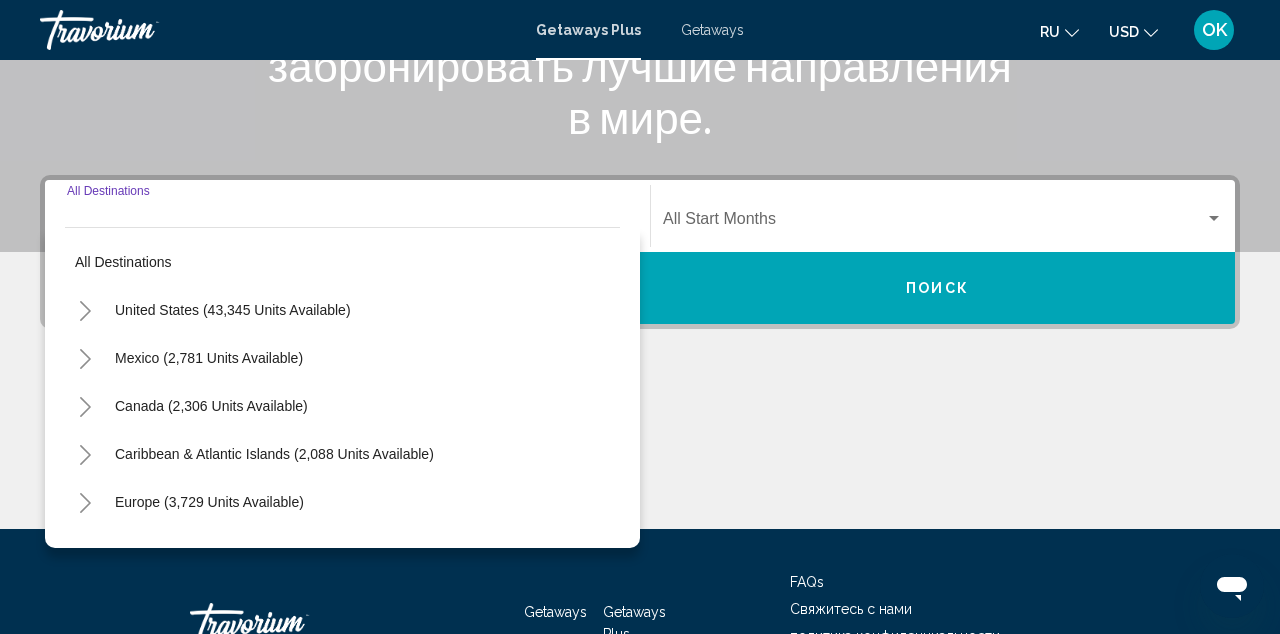 scroll, scrollTop: 393, scrollLeft: 0, axis: vertical 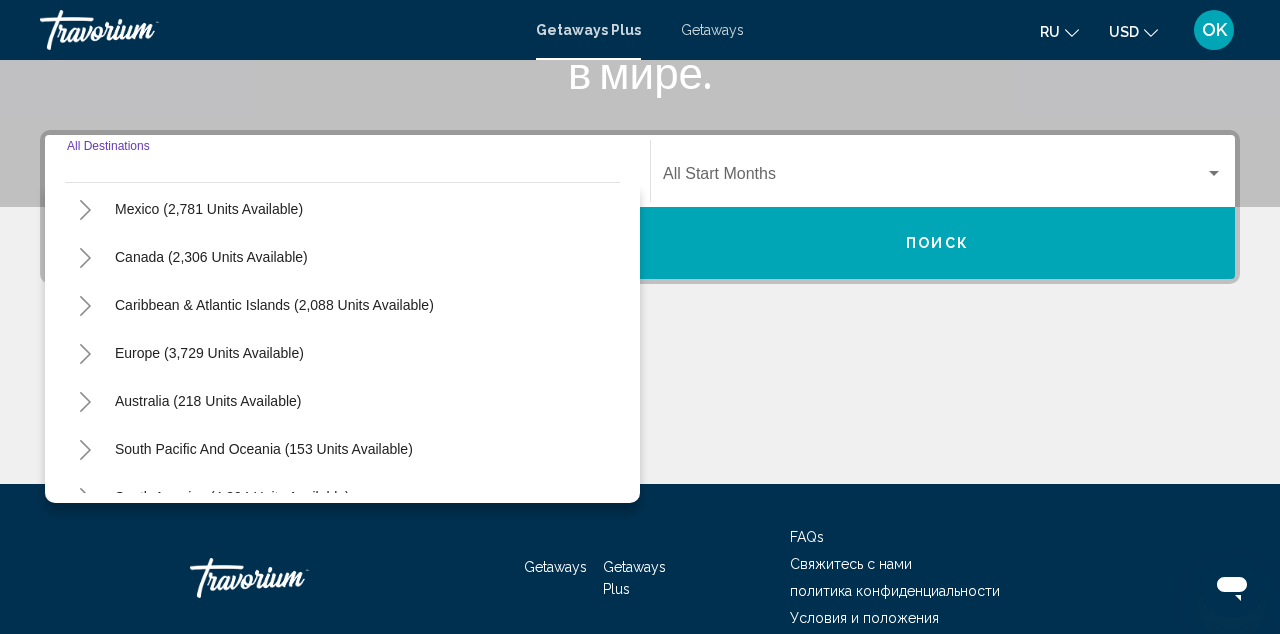 click 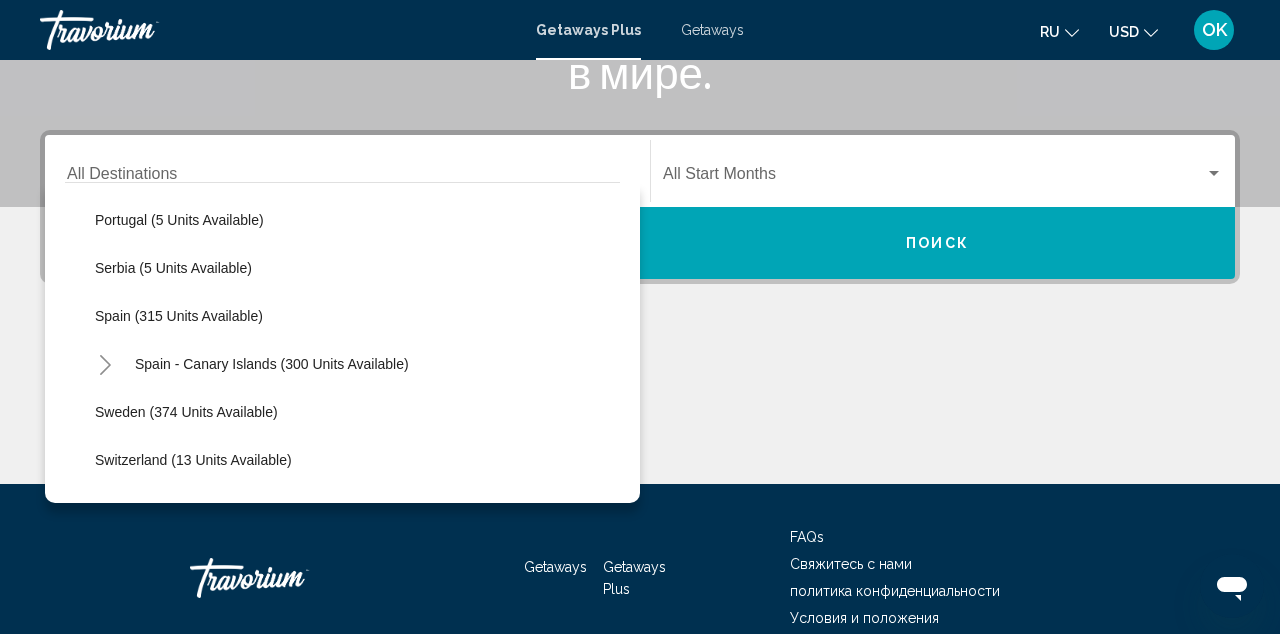 scroll, scrollTop: 714, scrollLeft: 0, axis: vertical 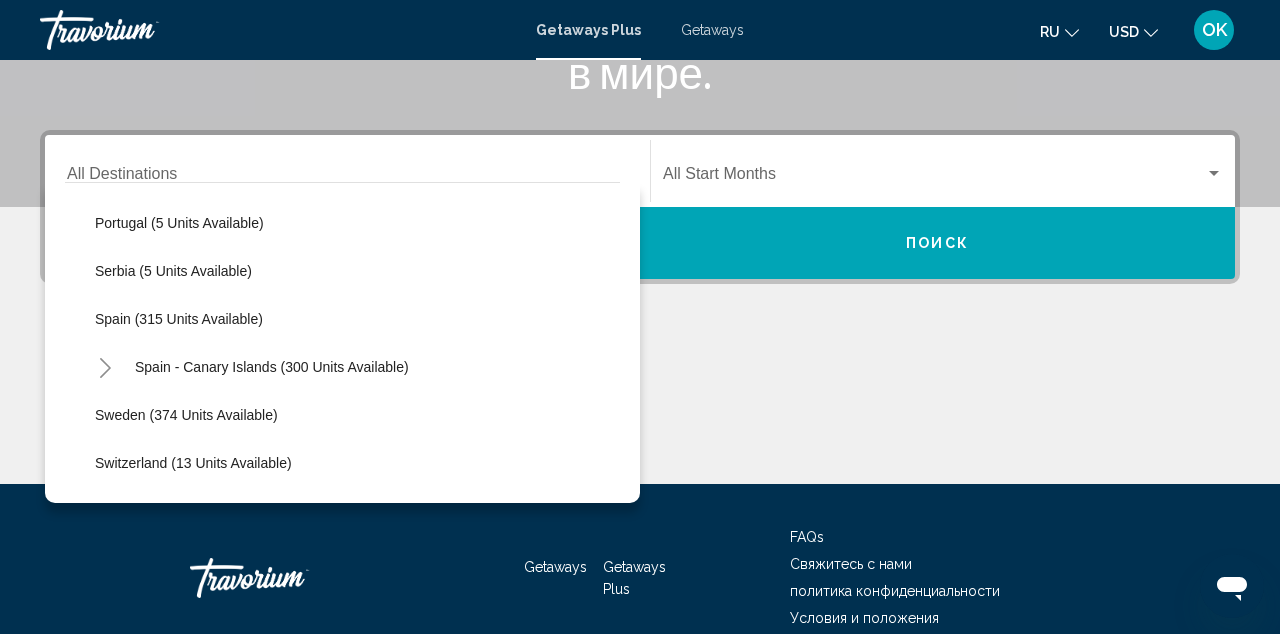 click on "Spain (315 units available)" 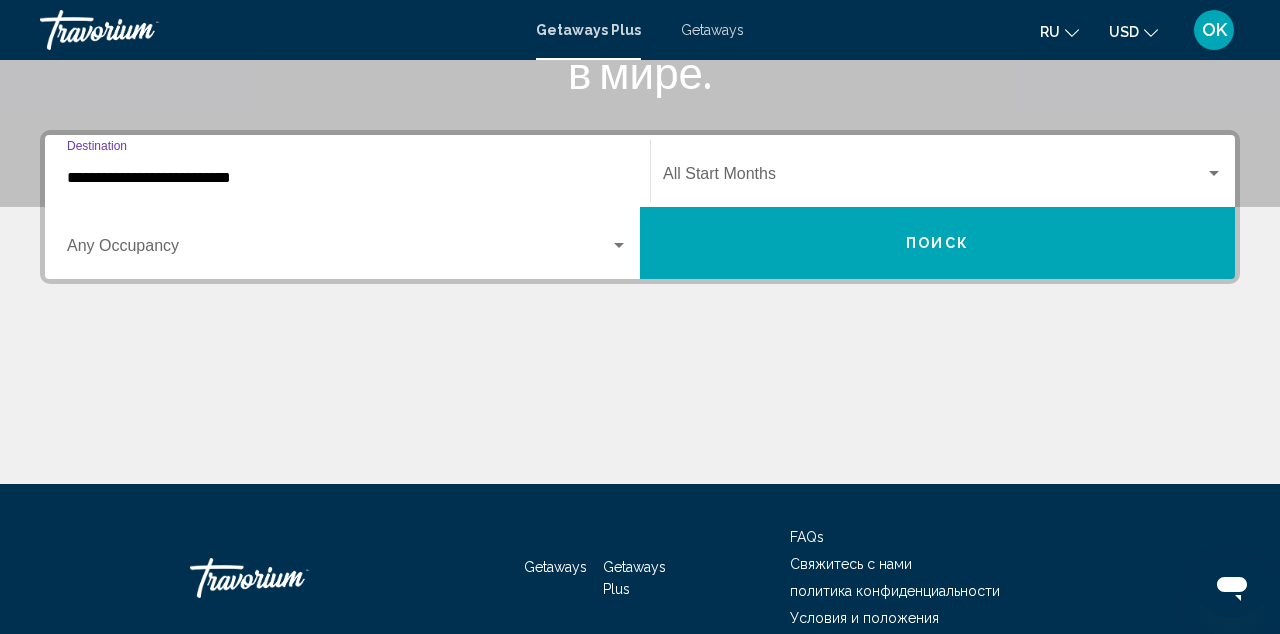 click at bounding box center (1214, 173) 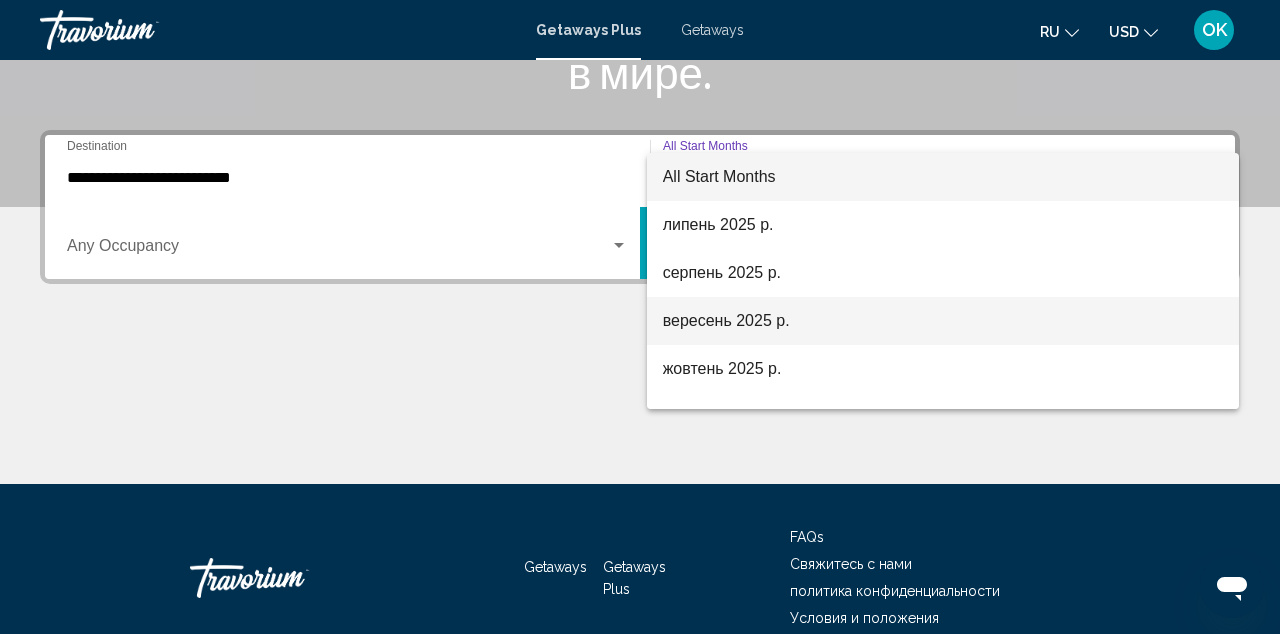 click on "вересень 2025 р." at bounding box center (943, 321) 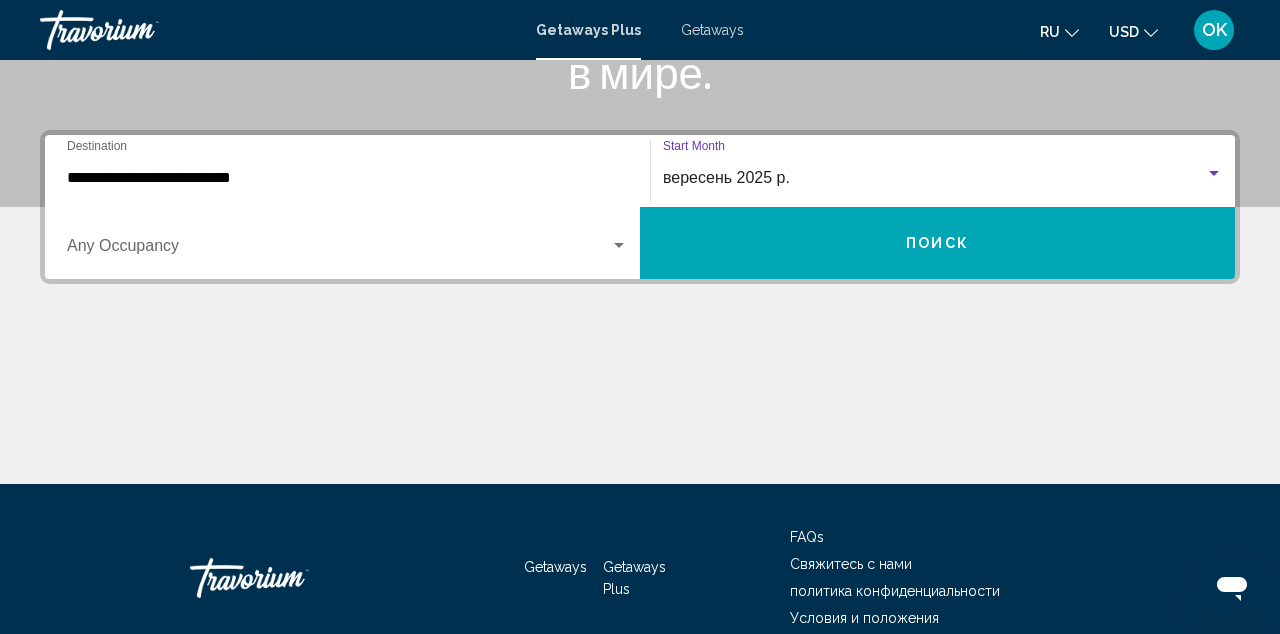 click on "Поиск" at bounding box center [937, 244] 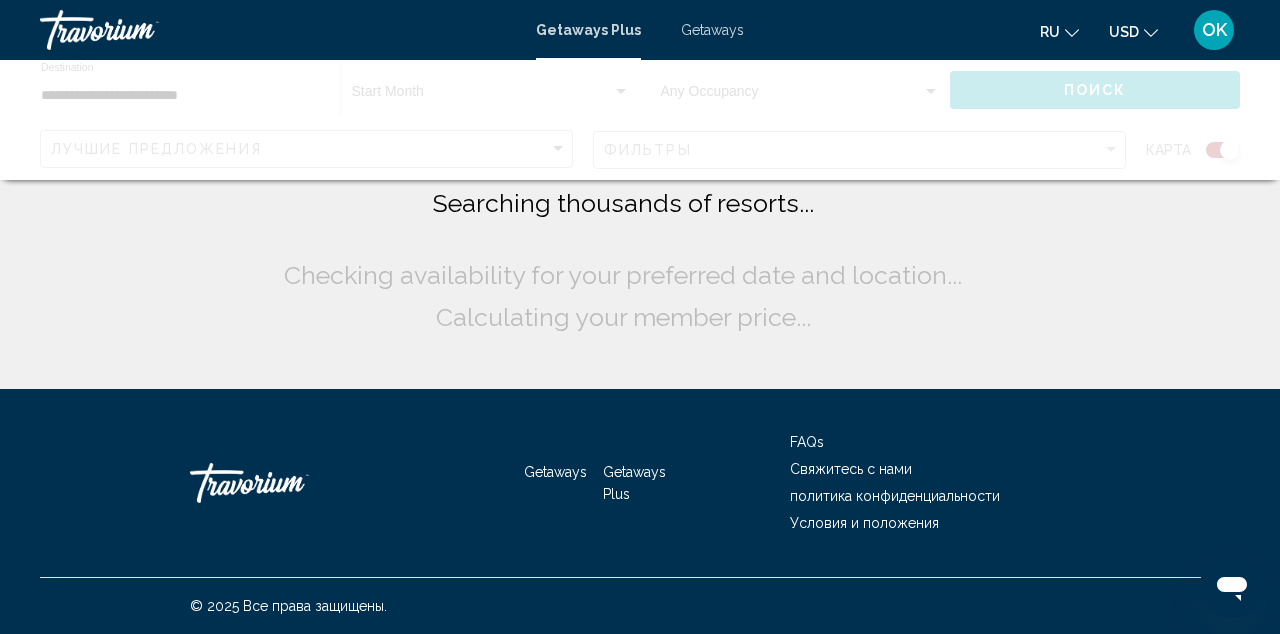 scroll, scrollTop: 0, scrollLeft: 0, axis: both 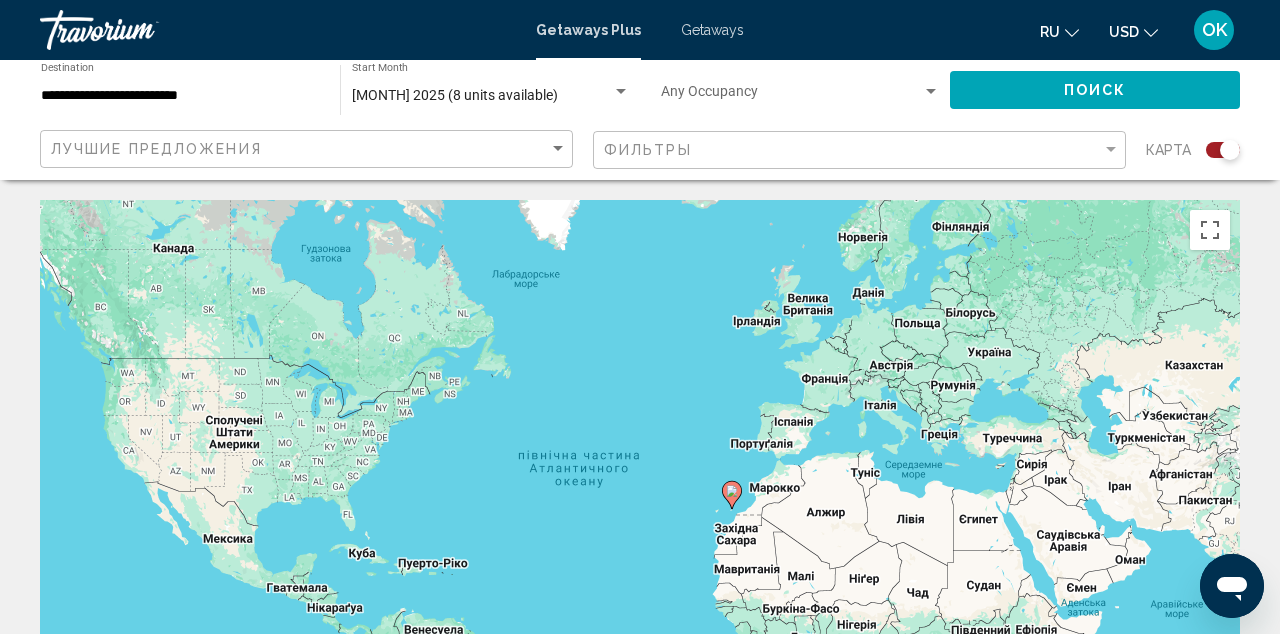 click on "**********" at bounding box center [180, 96] 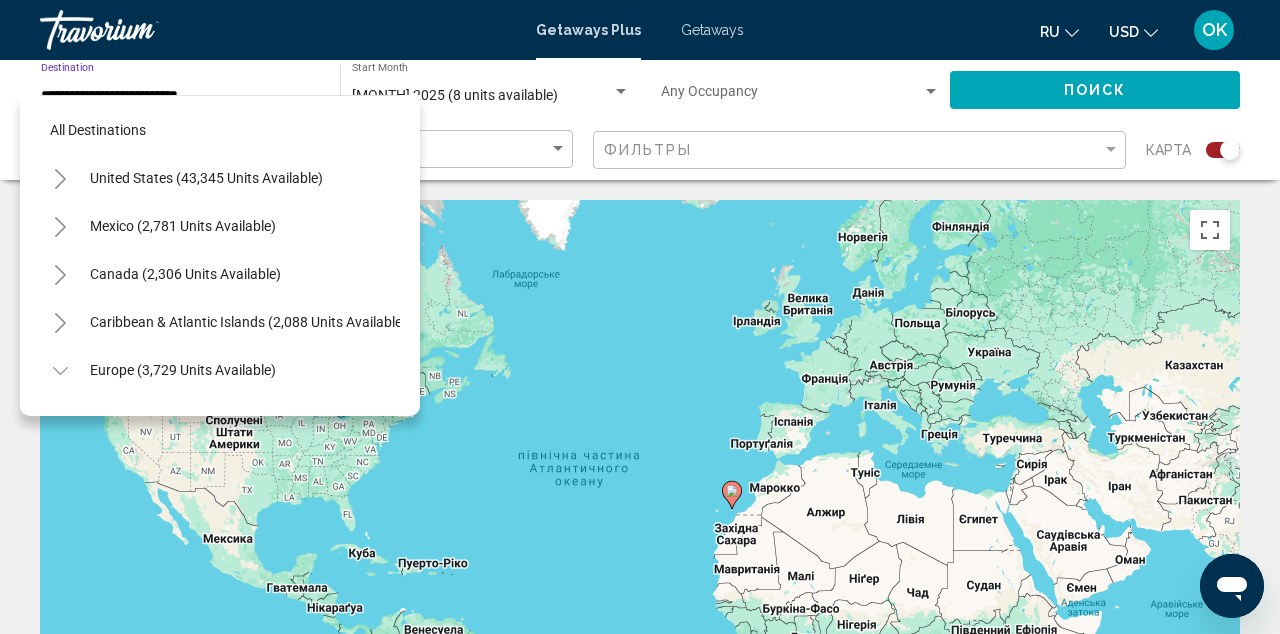 scroll, scrollTop: 695, scrollLeft: 0, axis: vertical 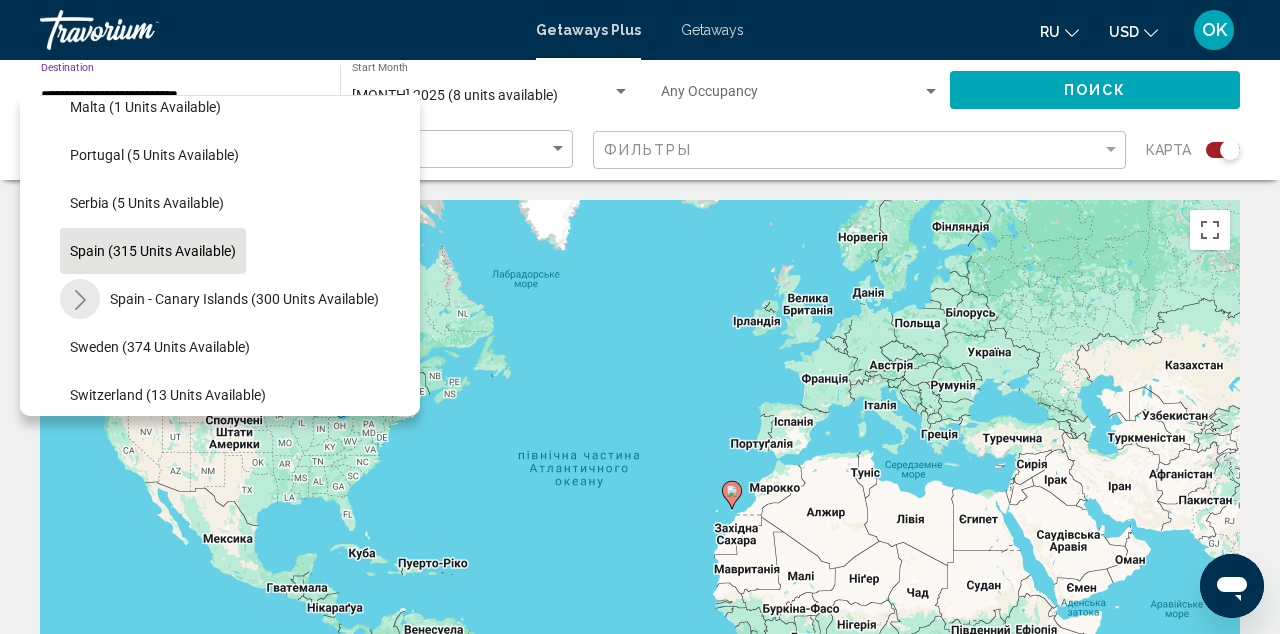 click 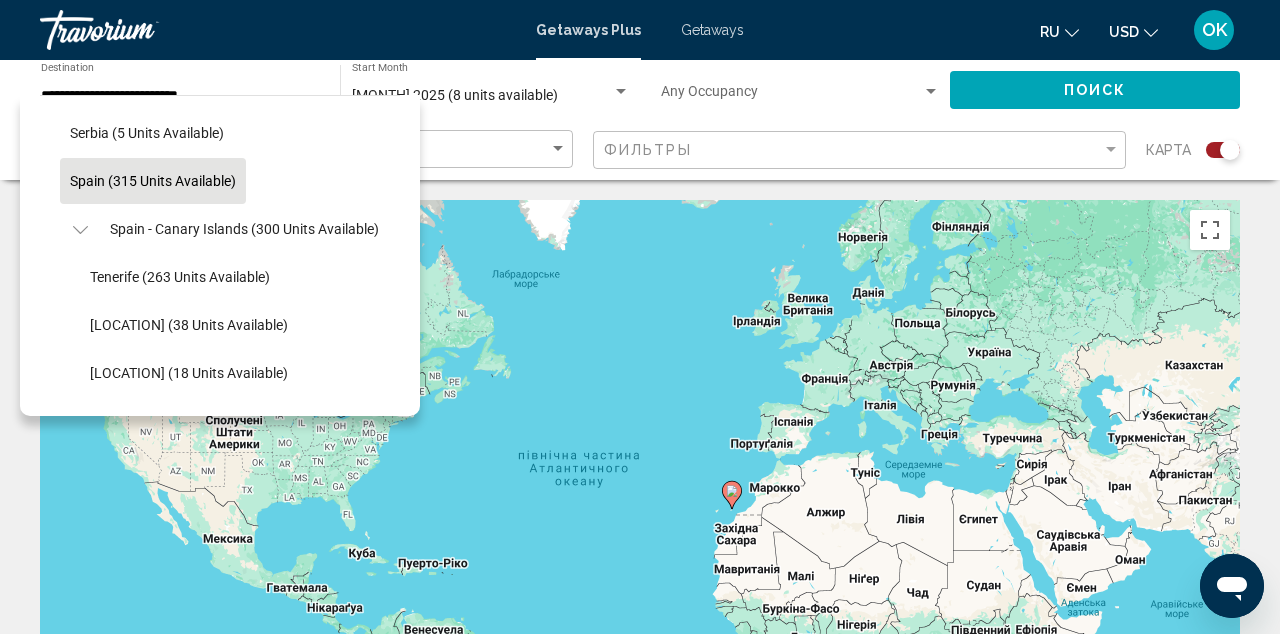 scroll, scrollTop: 768, scrollLeft: 0, axis: vertical 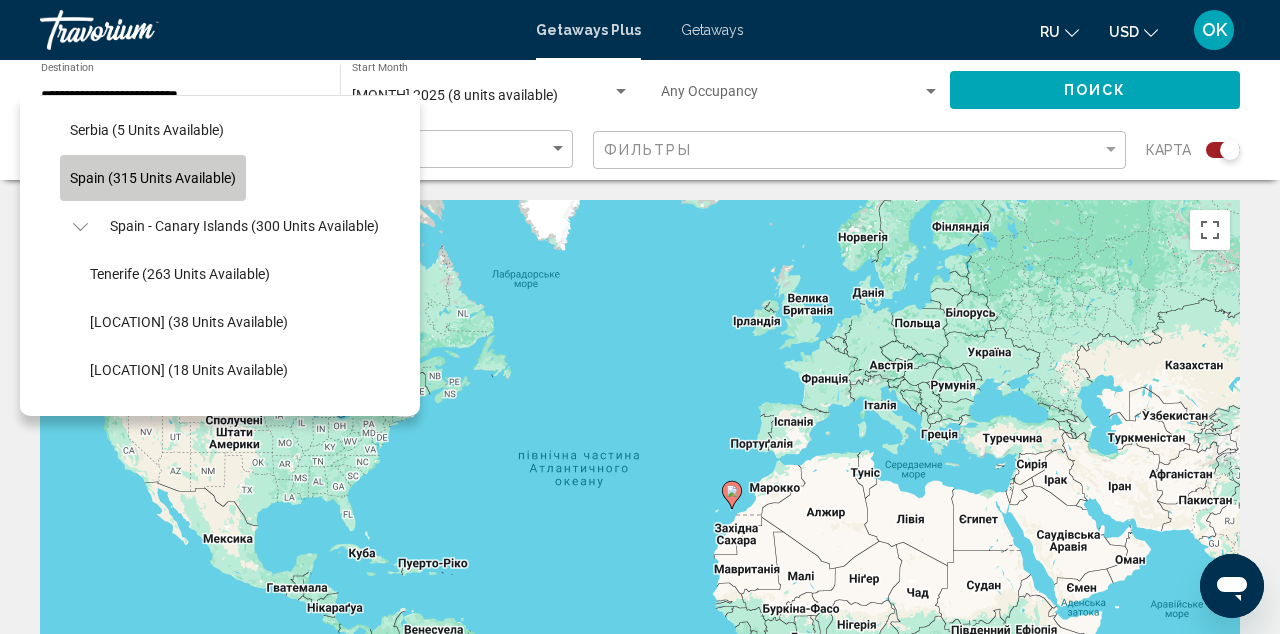 click on "Spain (315 units available)" 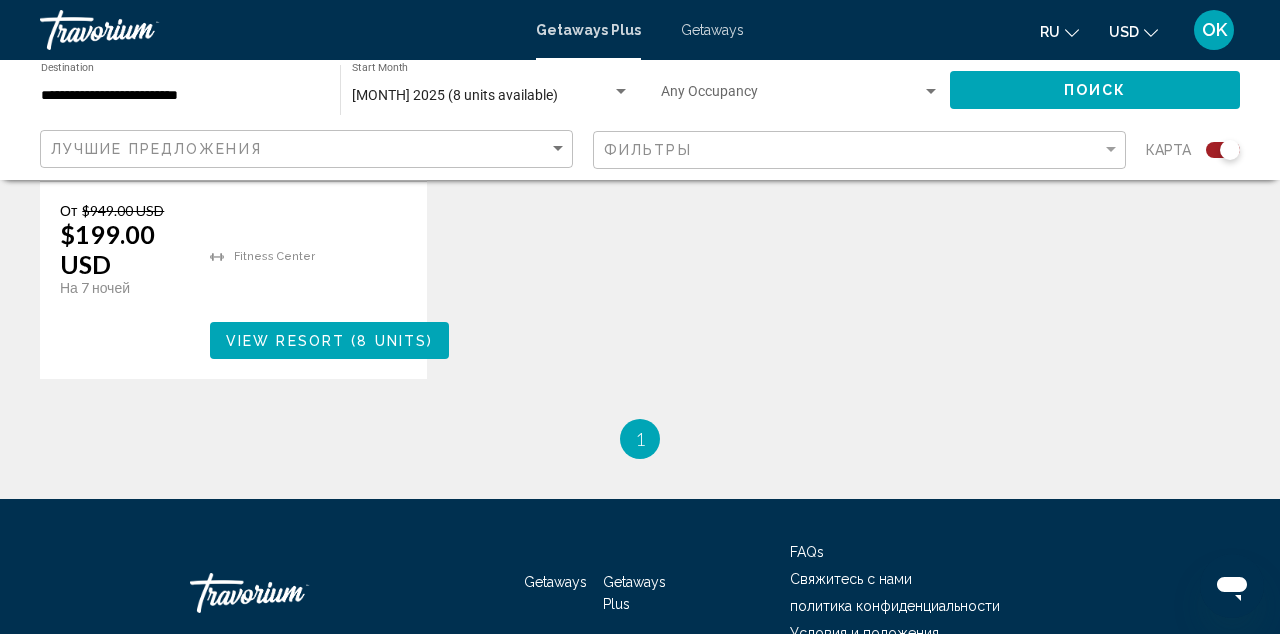 scroll, scrollTop: 1194, scrollLeft: 0, axis: vertical 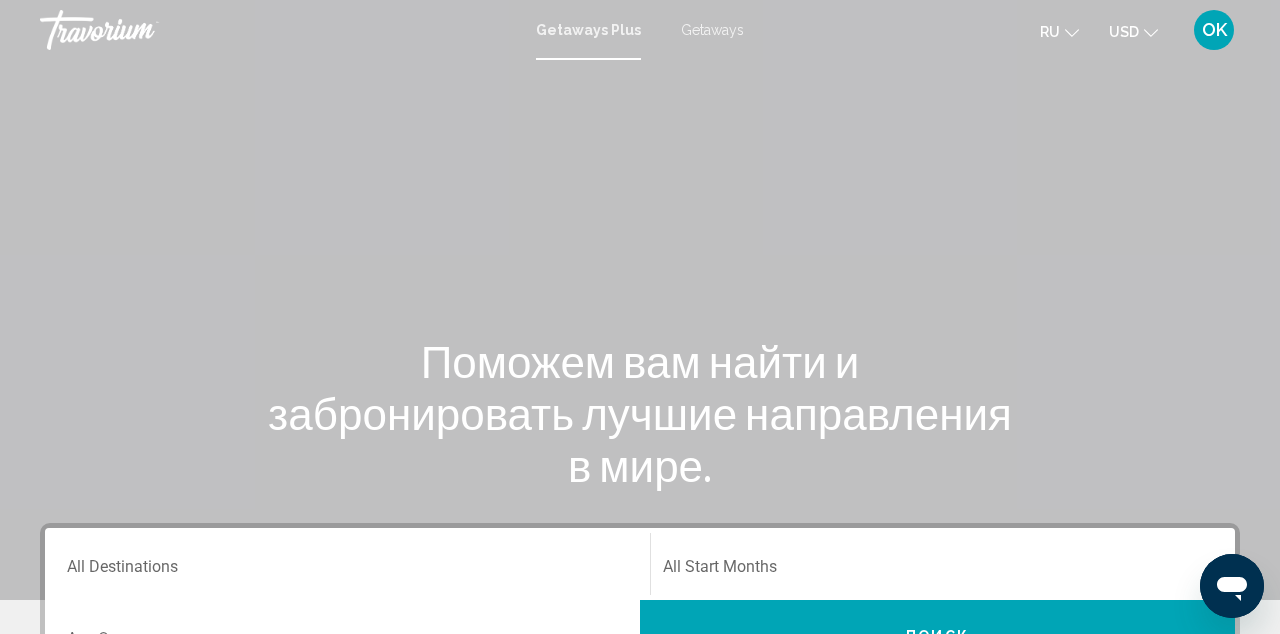 click on "Getaways" at bounding box center [712, 30] 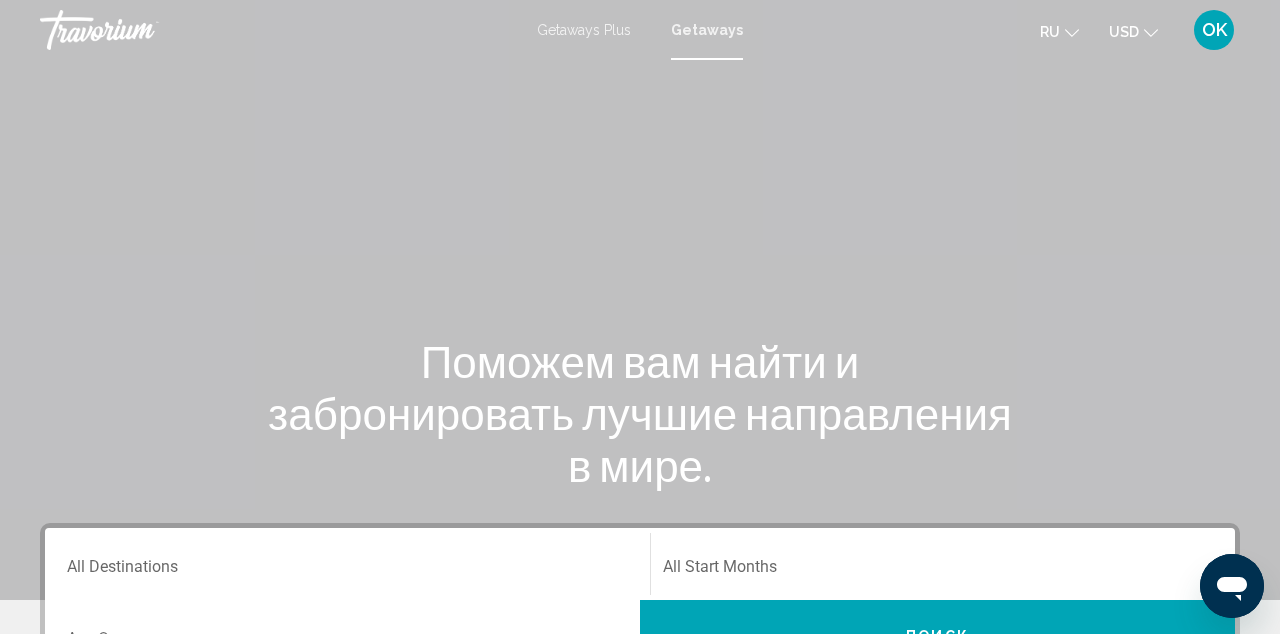 click on "Destination All Destinations" at bounding box center (347, 571) 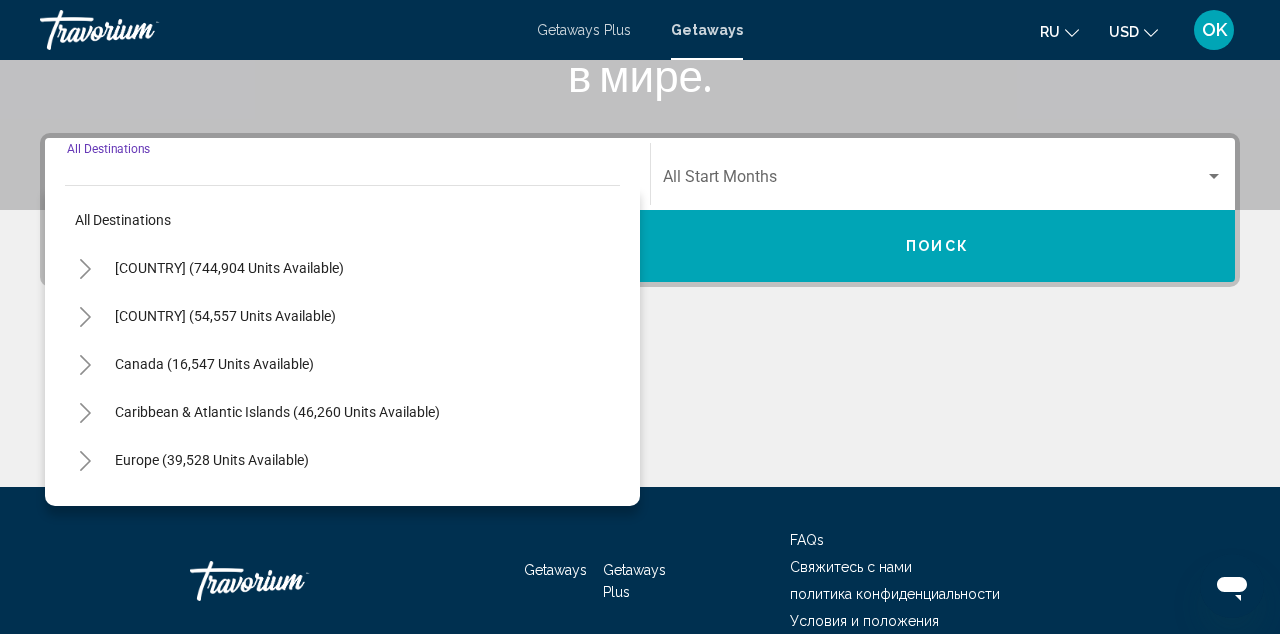 scroll, scrollTop: 393, scrollLeft: 0, axis: vertical 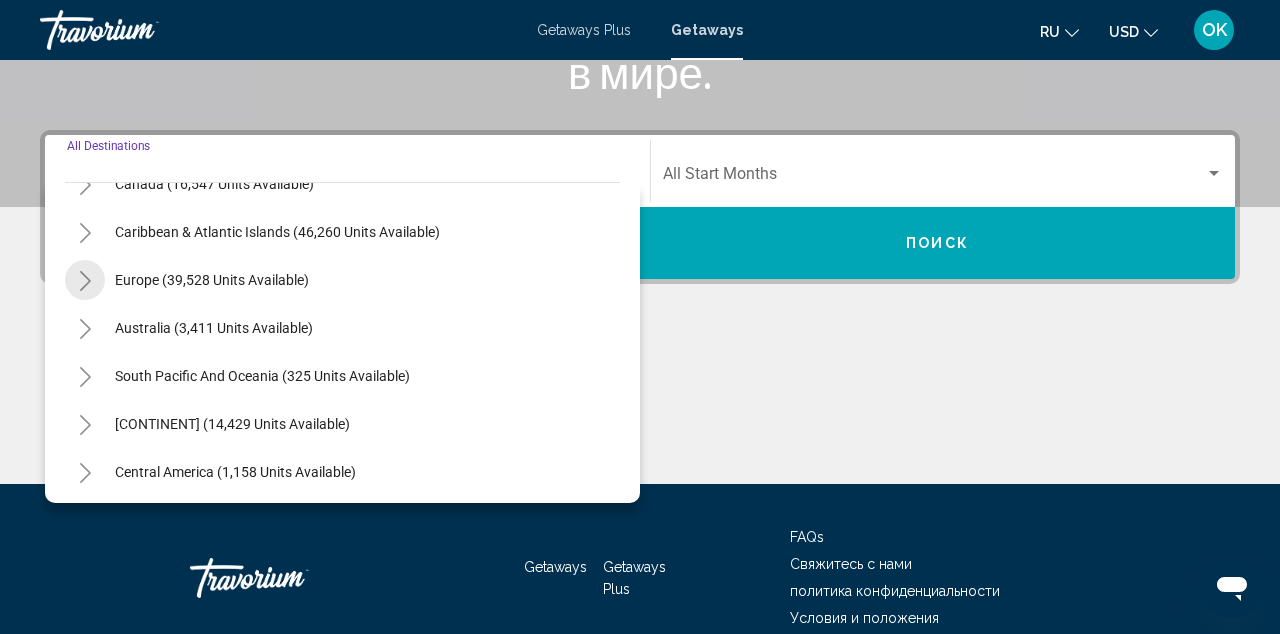click 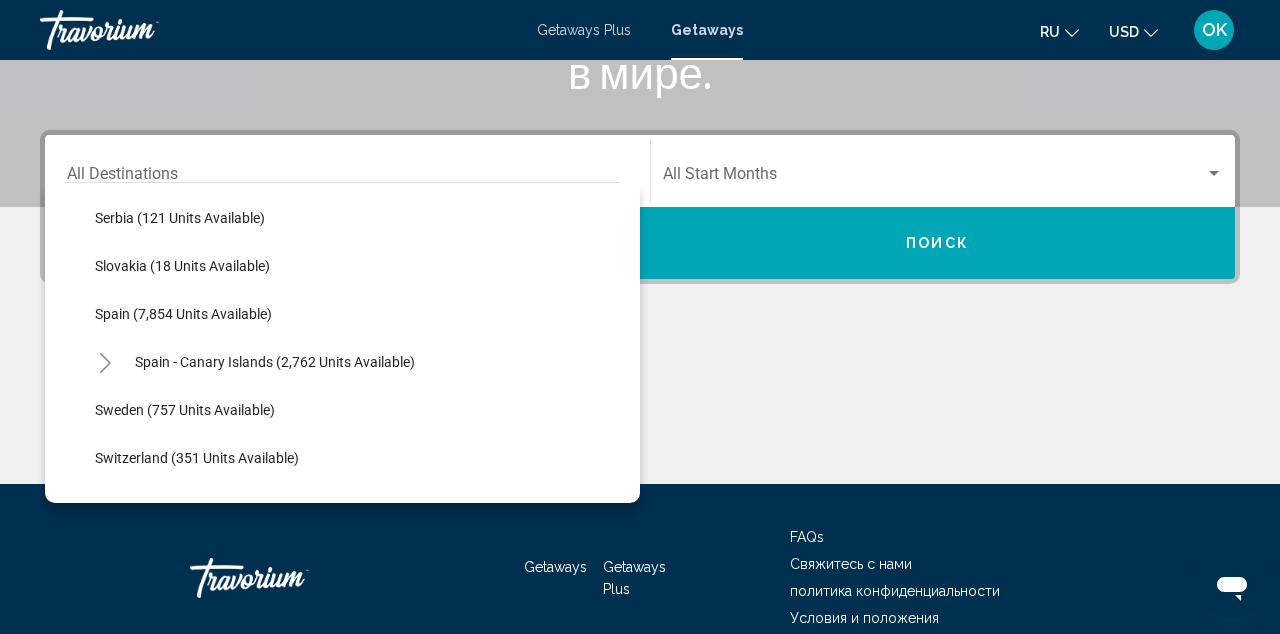 scroll, scrollTop: 1008, scrollLeft: 0, axis: vertical 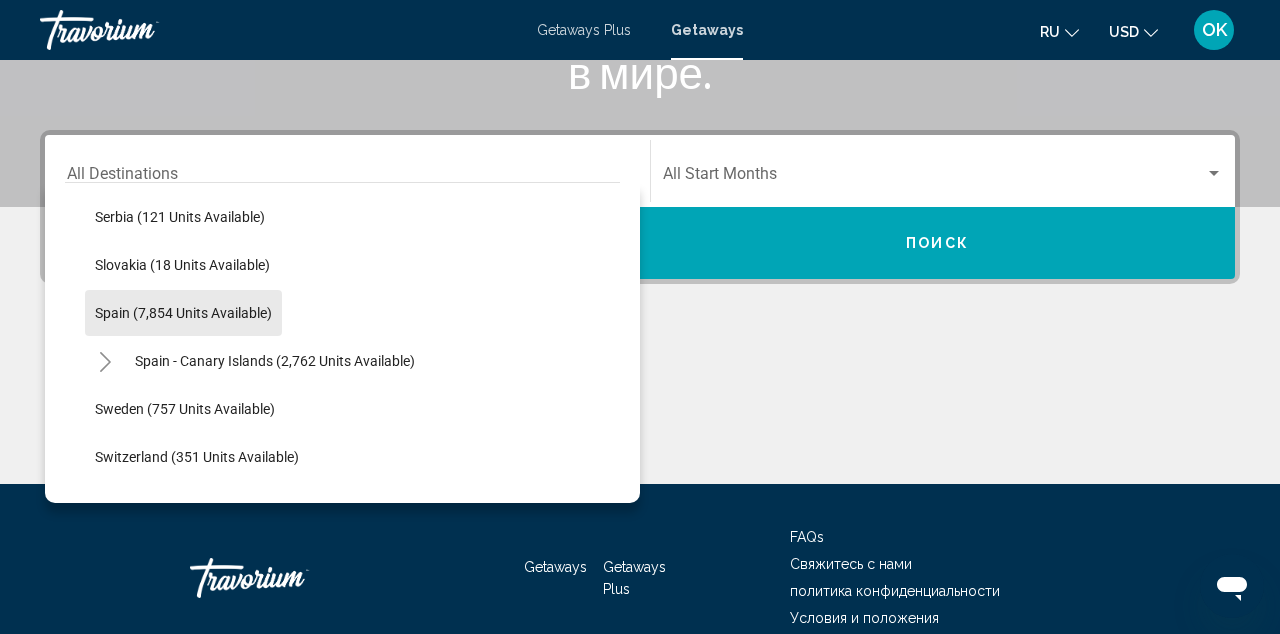 click on "Spain (7,854 units available)" 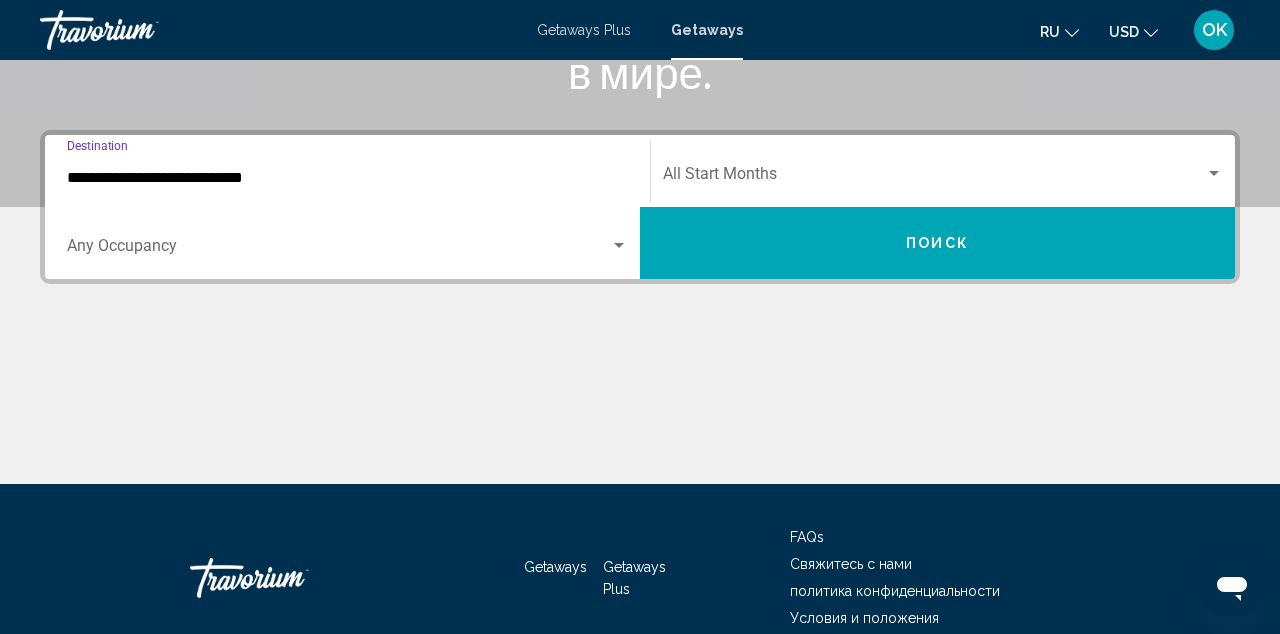 click at bounding box center (1214, 173) 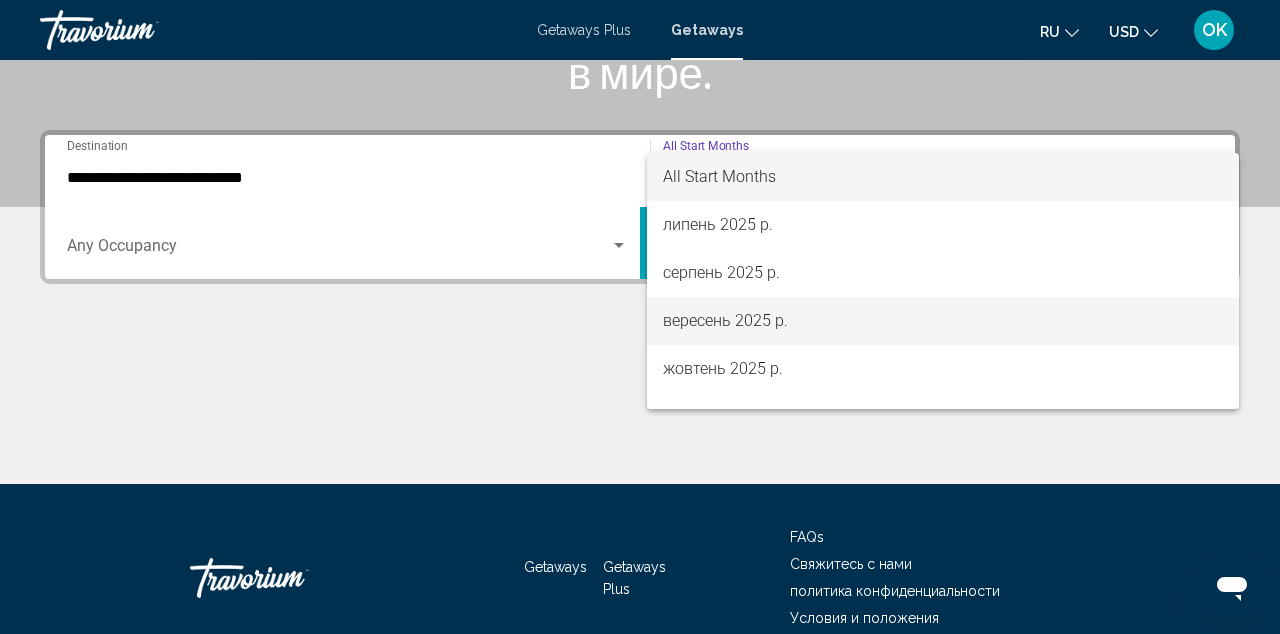 click on "вересень 2025 р." at bounding box center [943, 321] 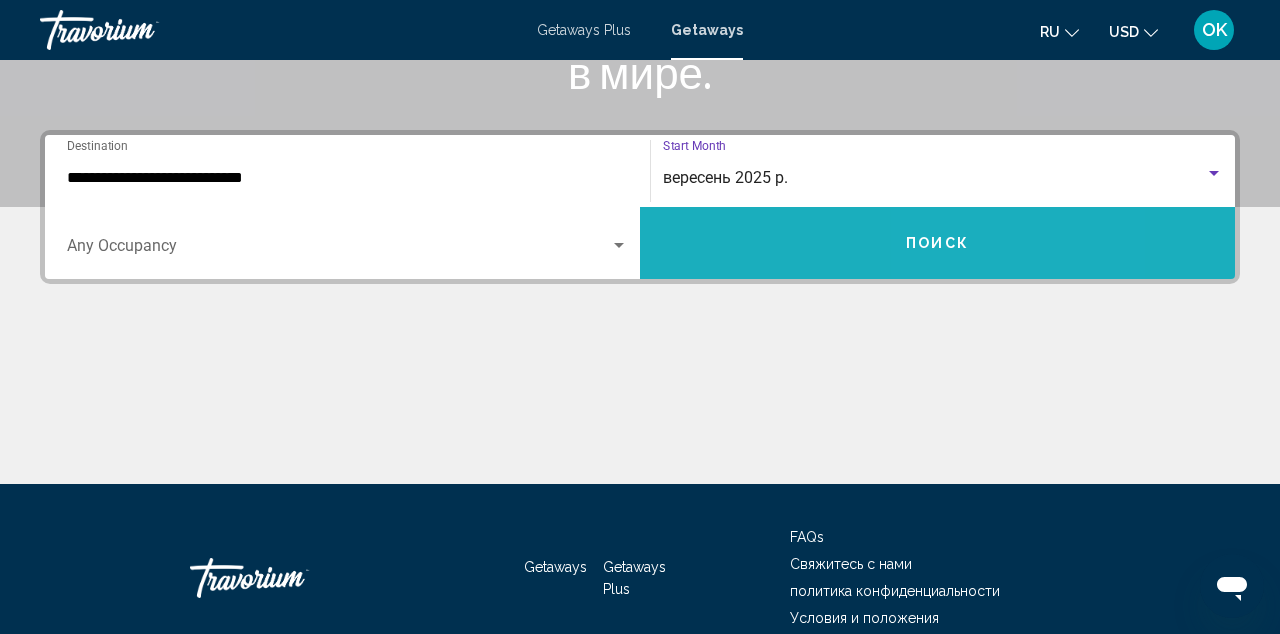 click on "Поиск" at bounding box center (937, 243) 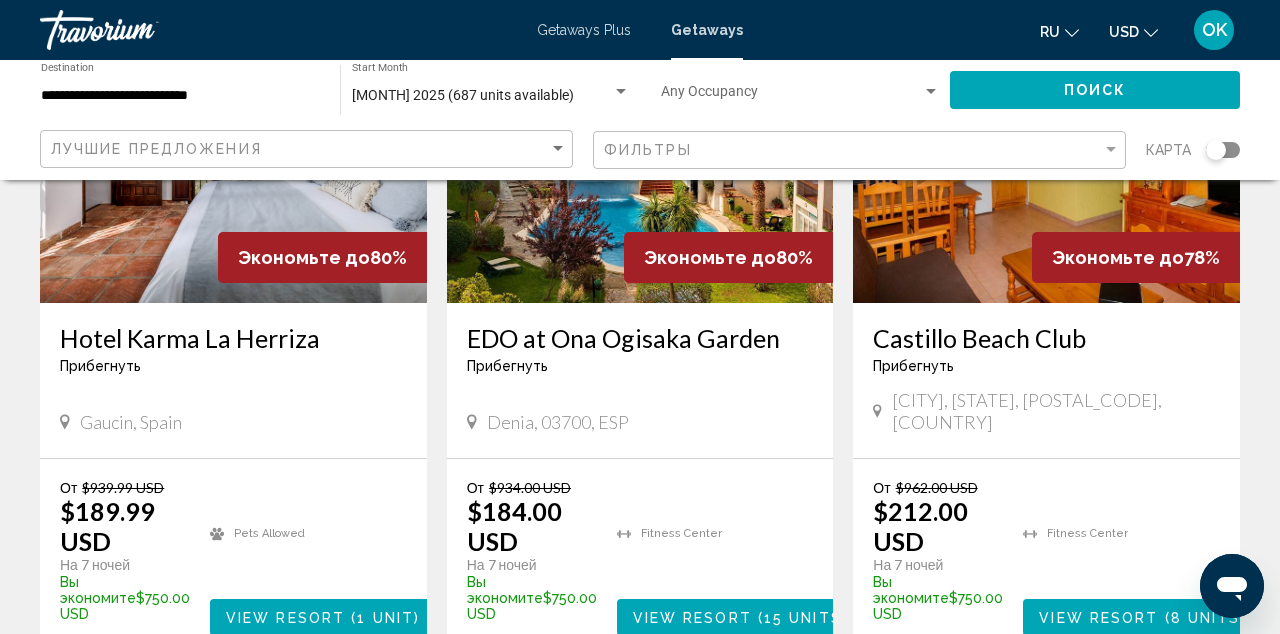scroll, scrollTop: 2358, scrollLeft: 0, axis: vertical 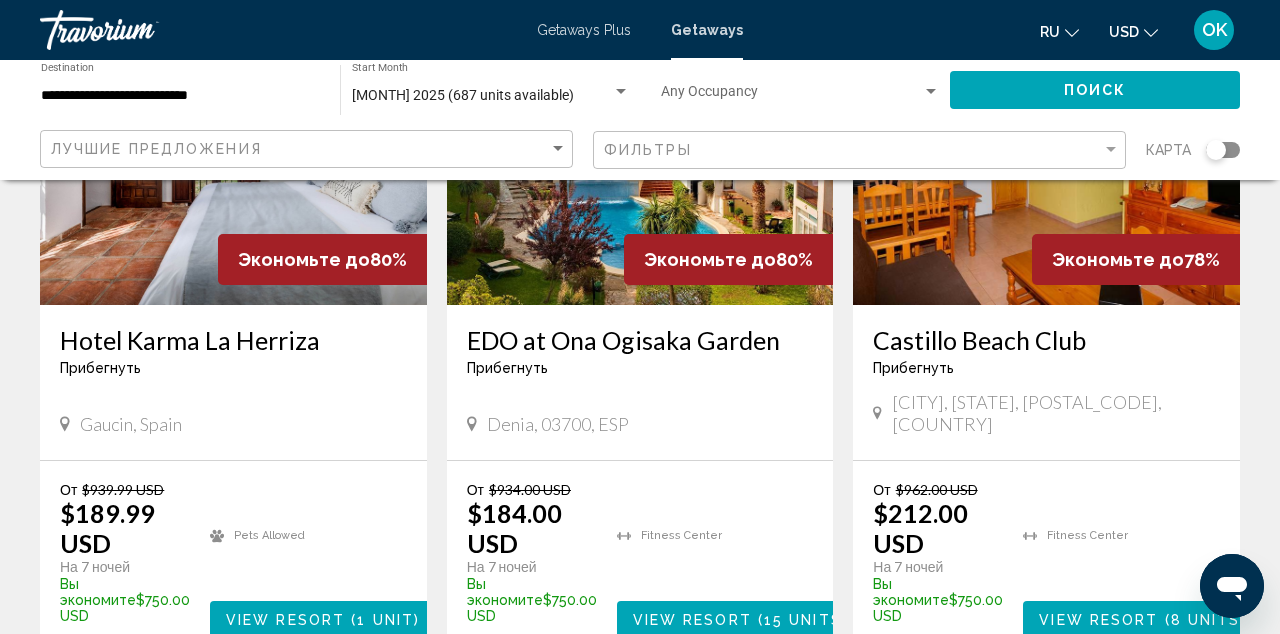 click at bounding box center (233, 145) 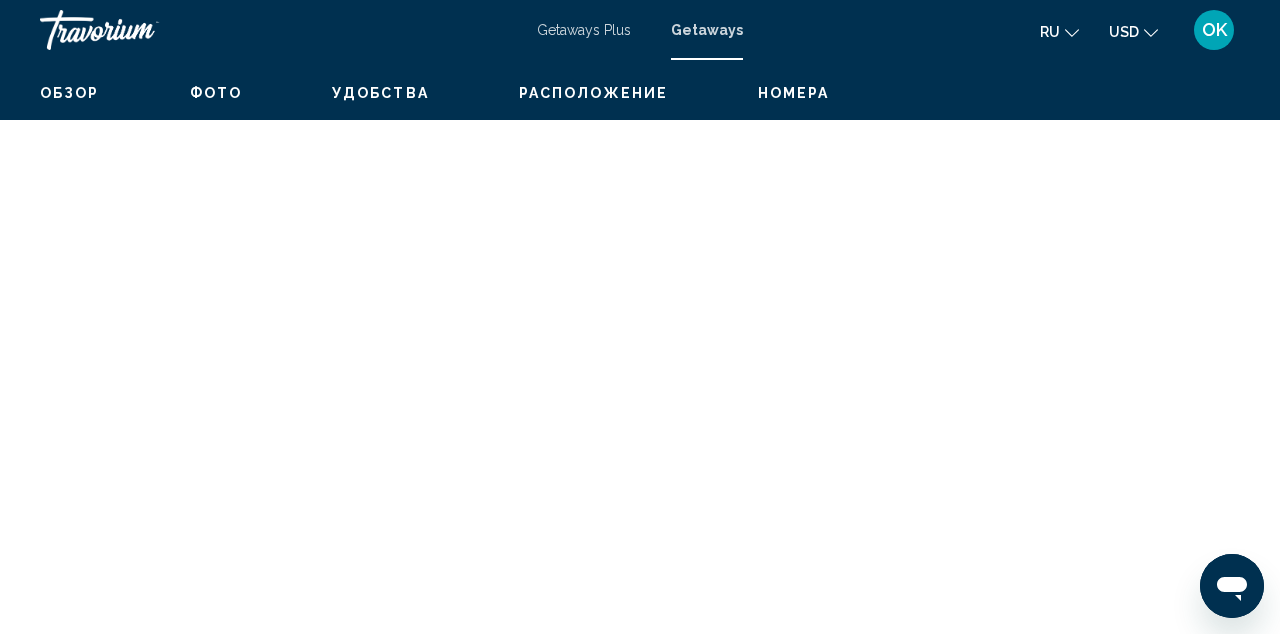 scroll, scrollTop: 217, scrollLeft: 0, axis: vertical 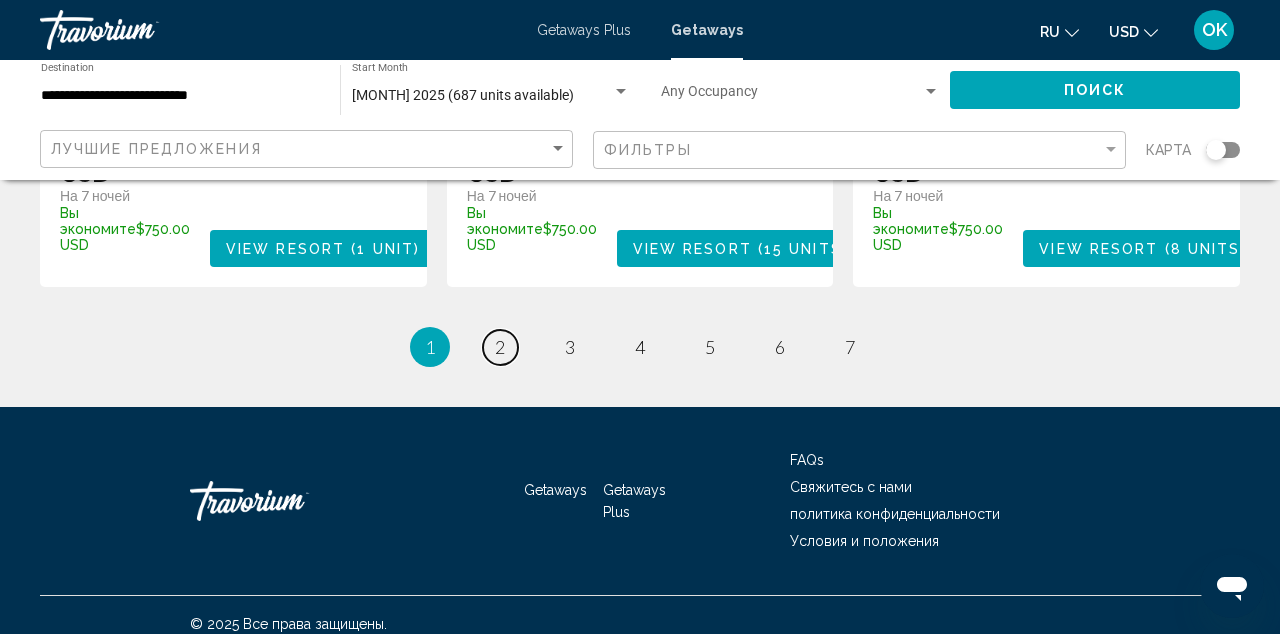 click on "page  2" at bounding box center [500, 347] 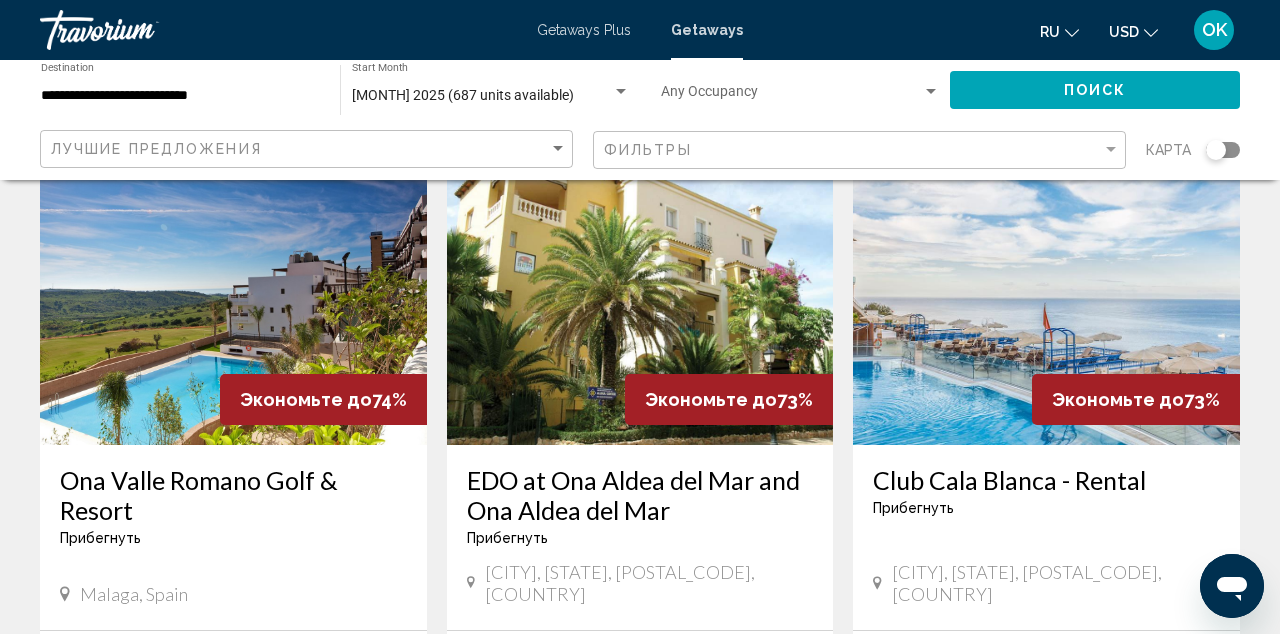 scroll, scrollTop: 885, scrollLeft: 0, axis: vertical 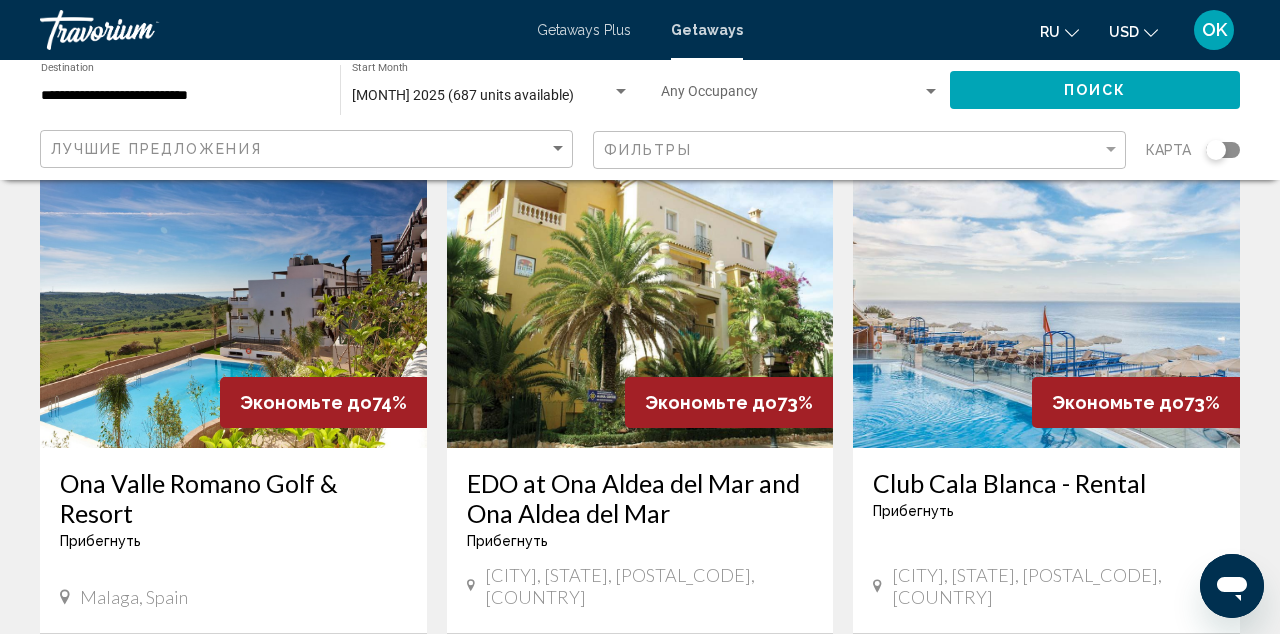 click at bounding box center (1046, 288) 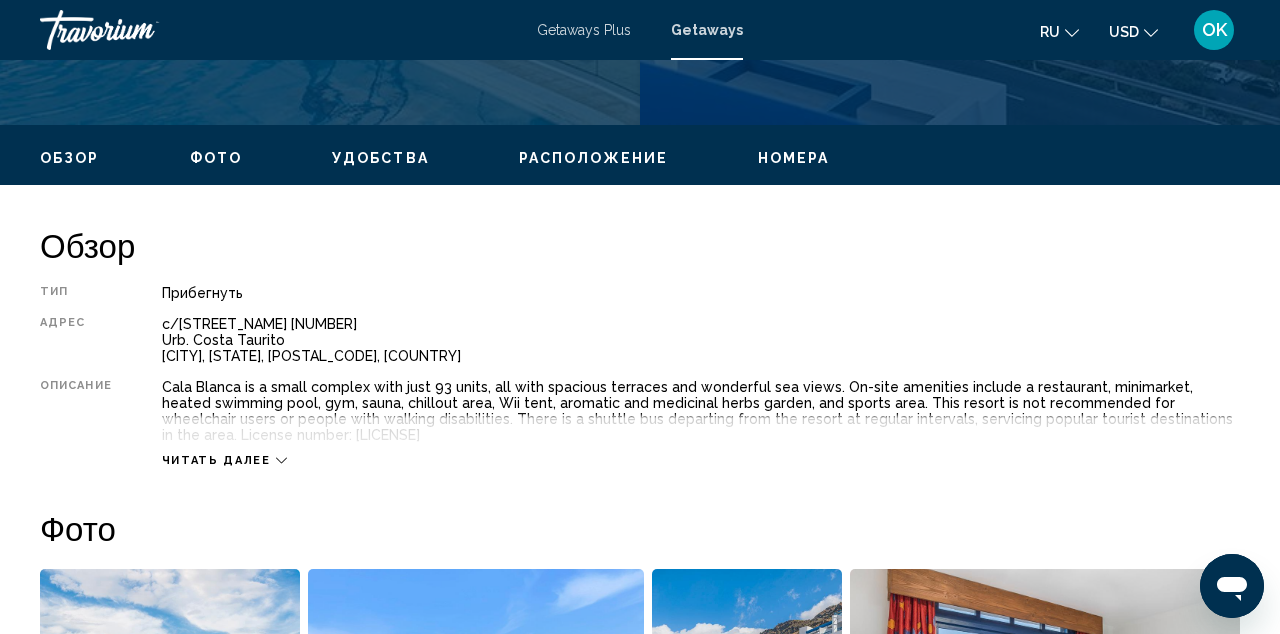 scroll, scrollTop: 217, scrollLeft: 0, axis: vertical 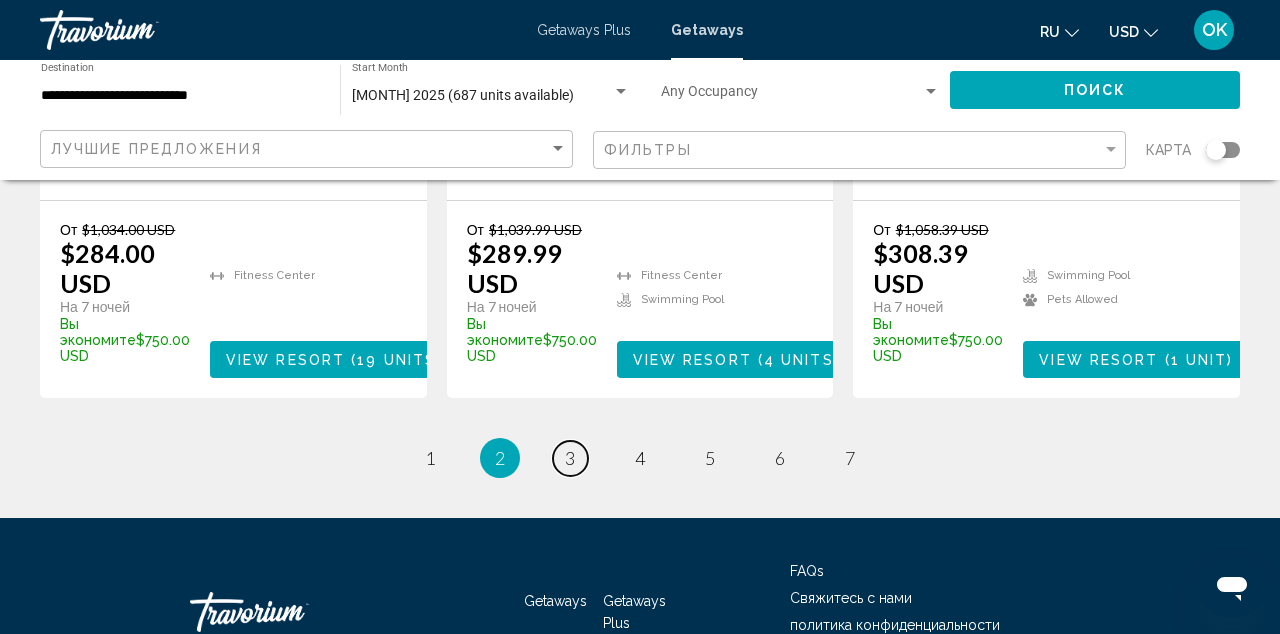click on "3" at bounding box center [570, 458] 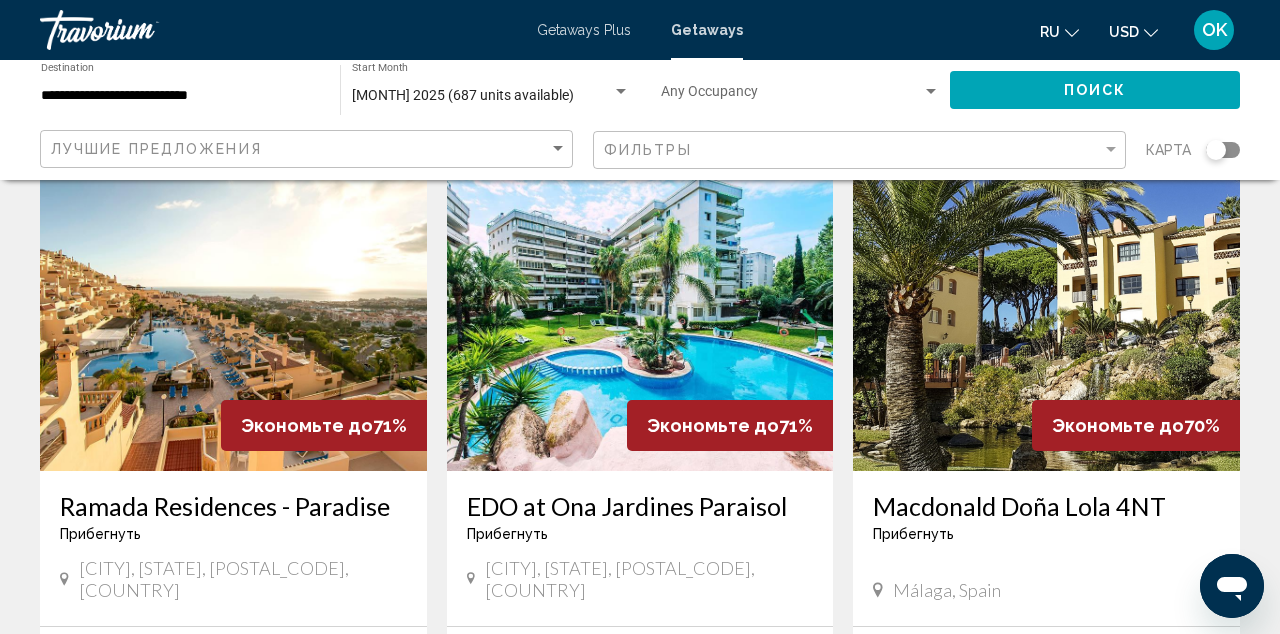 scroll, scrollTop: 124, scrollLeft: 0, axis: vertical 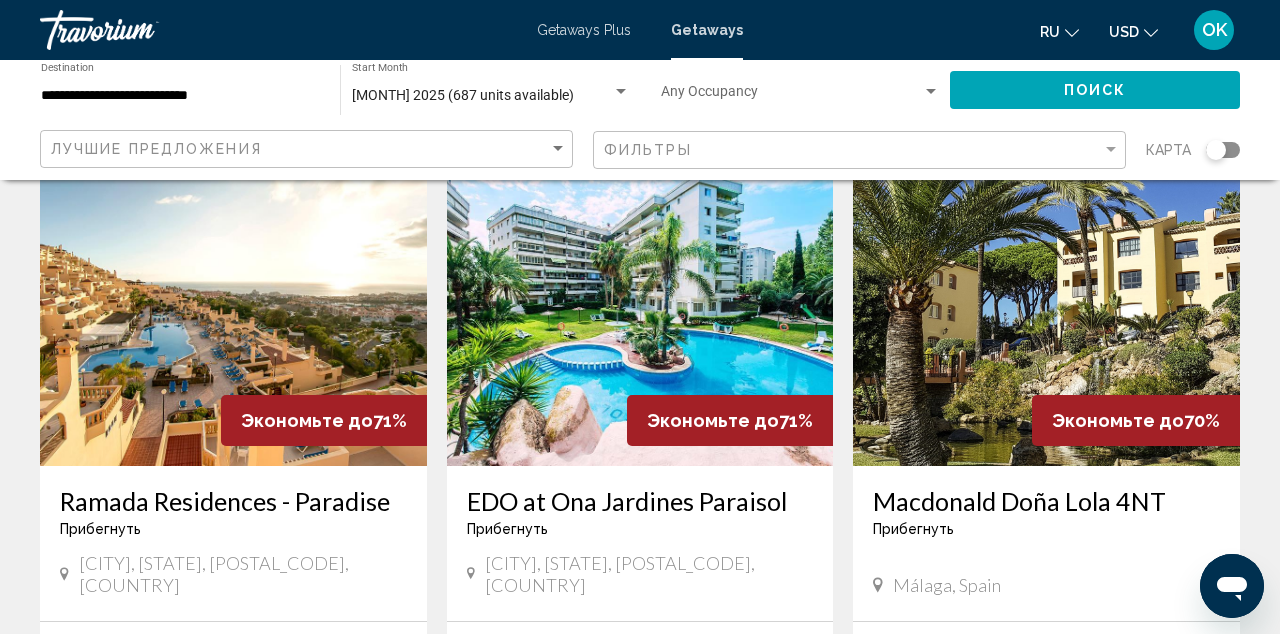 click at bounding box center [640, 306] 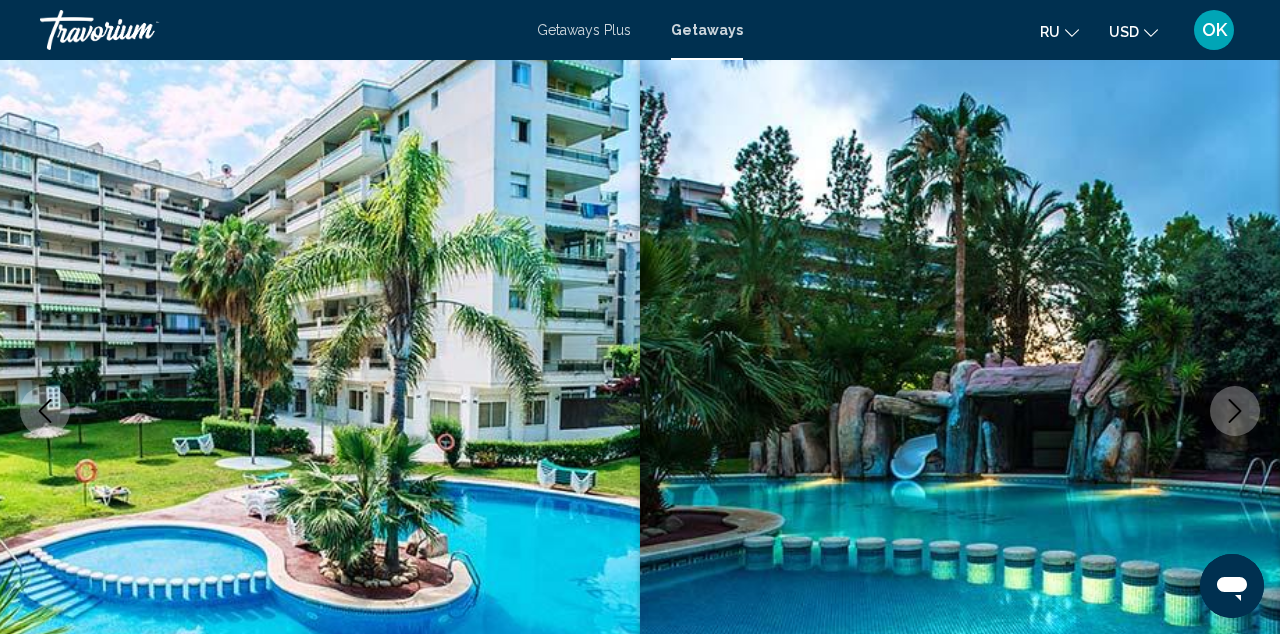 scroll, scrollTop: 170, scrollLeft: 0, axis: vertical 